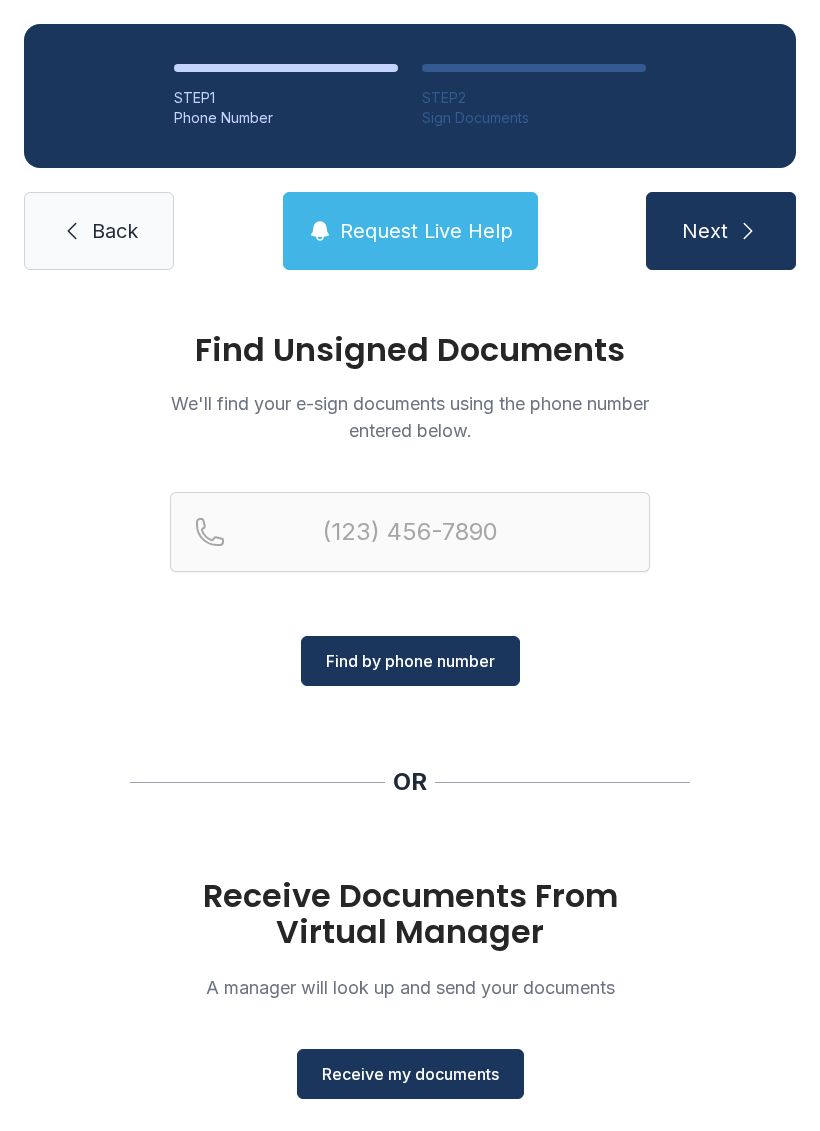 scroll, scrollTop: 0, scrollLeft: 0, axis: both 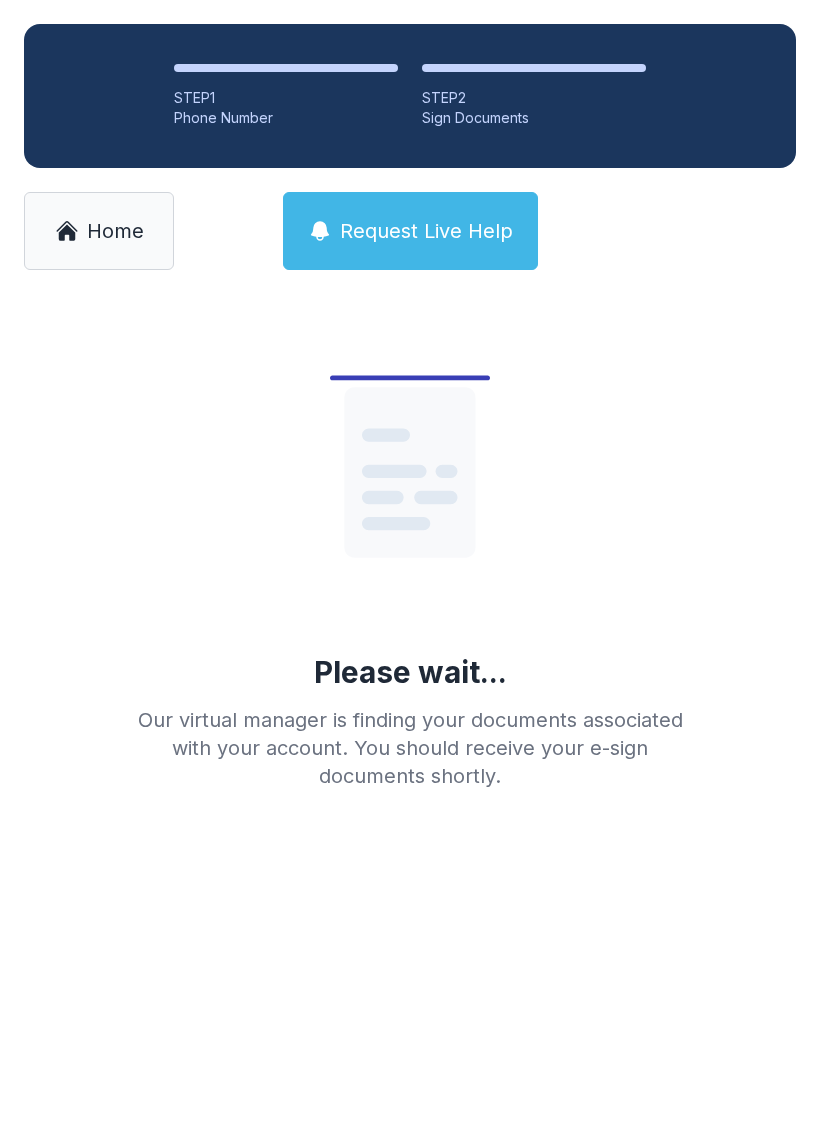 click on "Home" at bounding box center (115, 231) 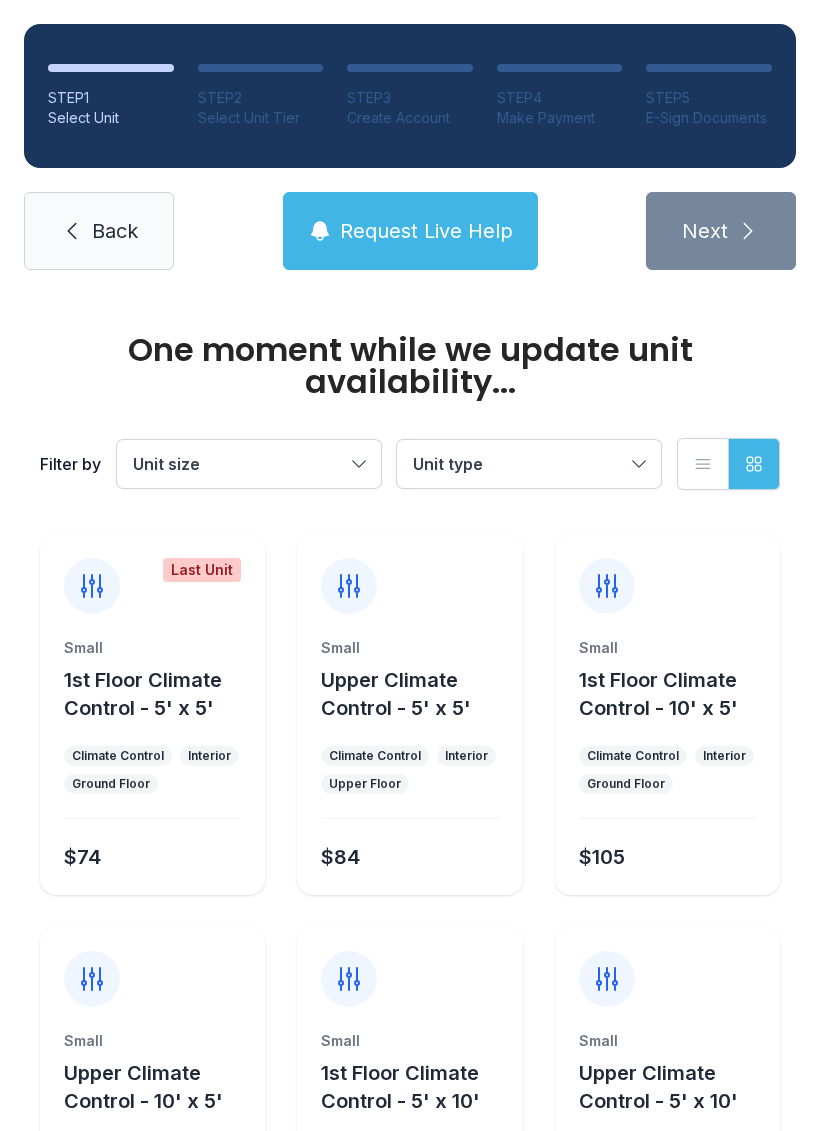 click on "Back" at bounding box center [115, 231] 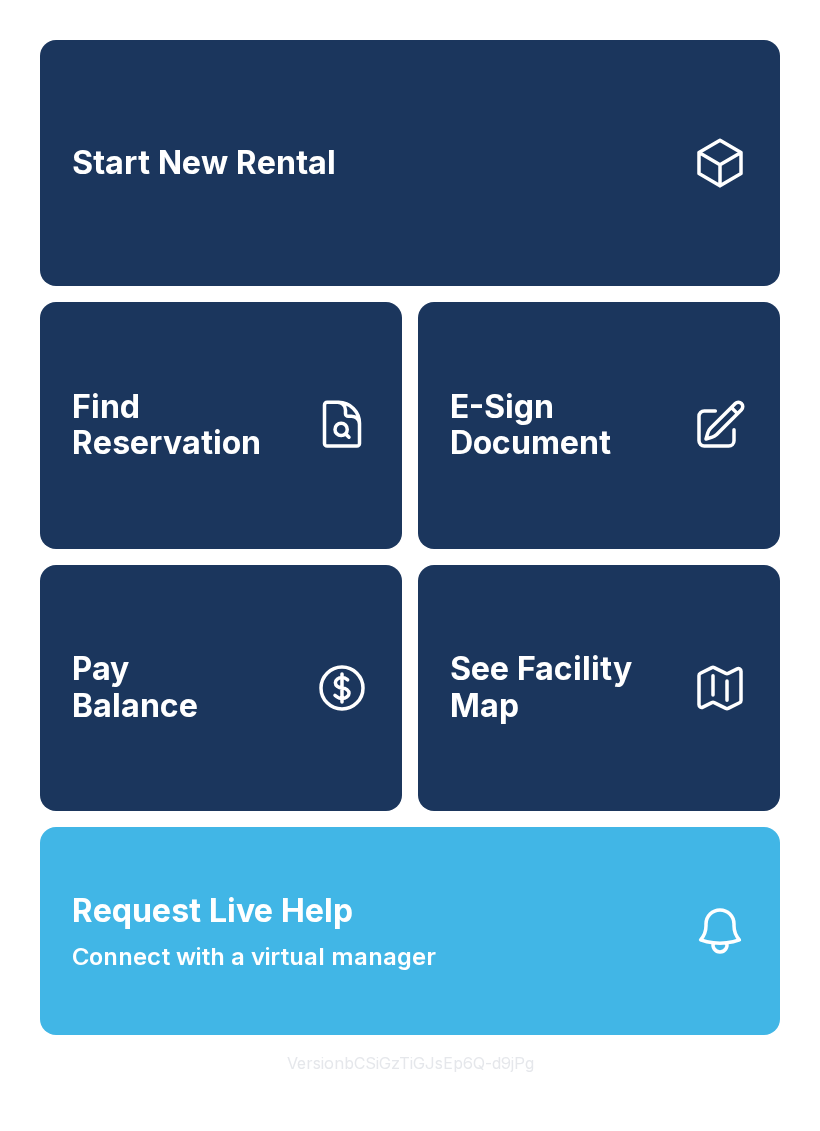 click on "E-Sign Document" at bounding box center [599, 425] 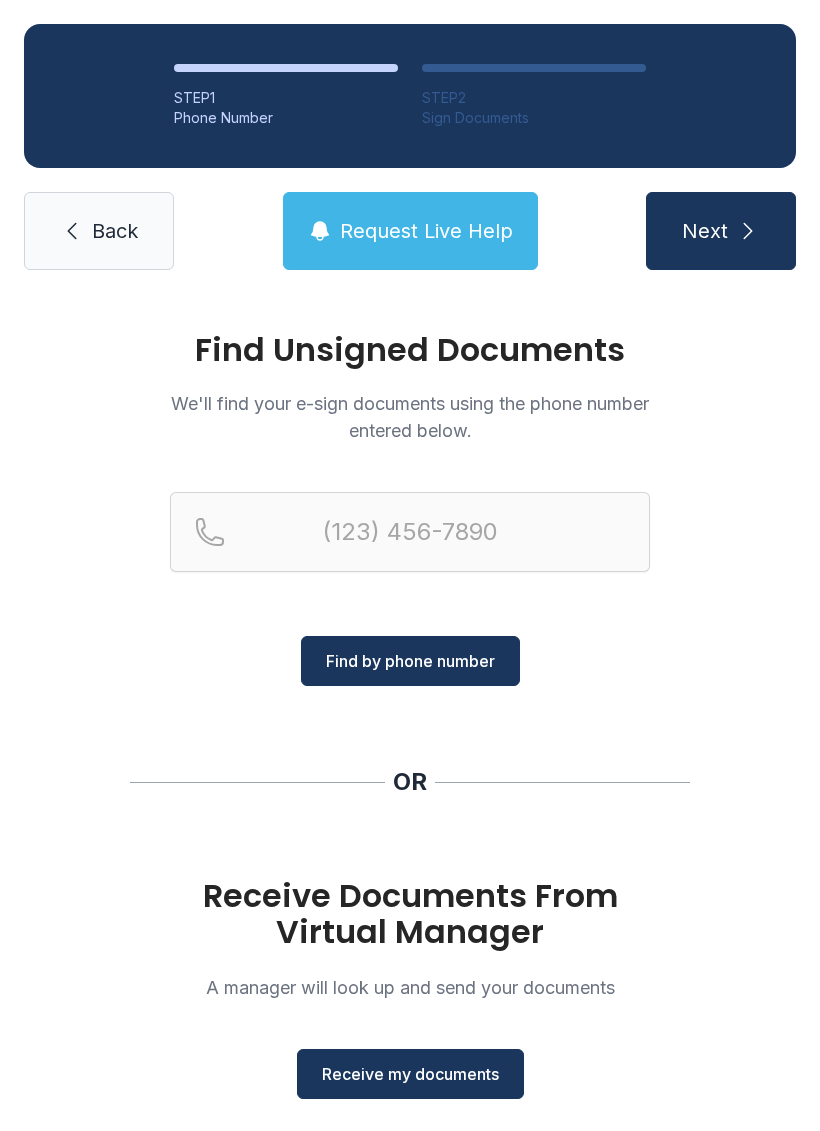 click on "Receive my documents" at bounding box center [410, 1074] 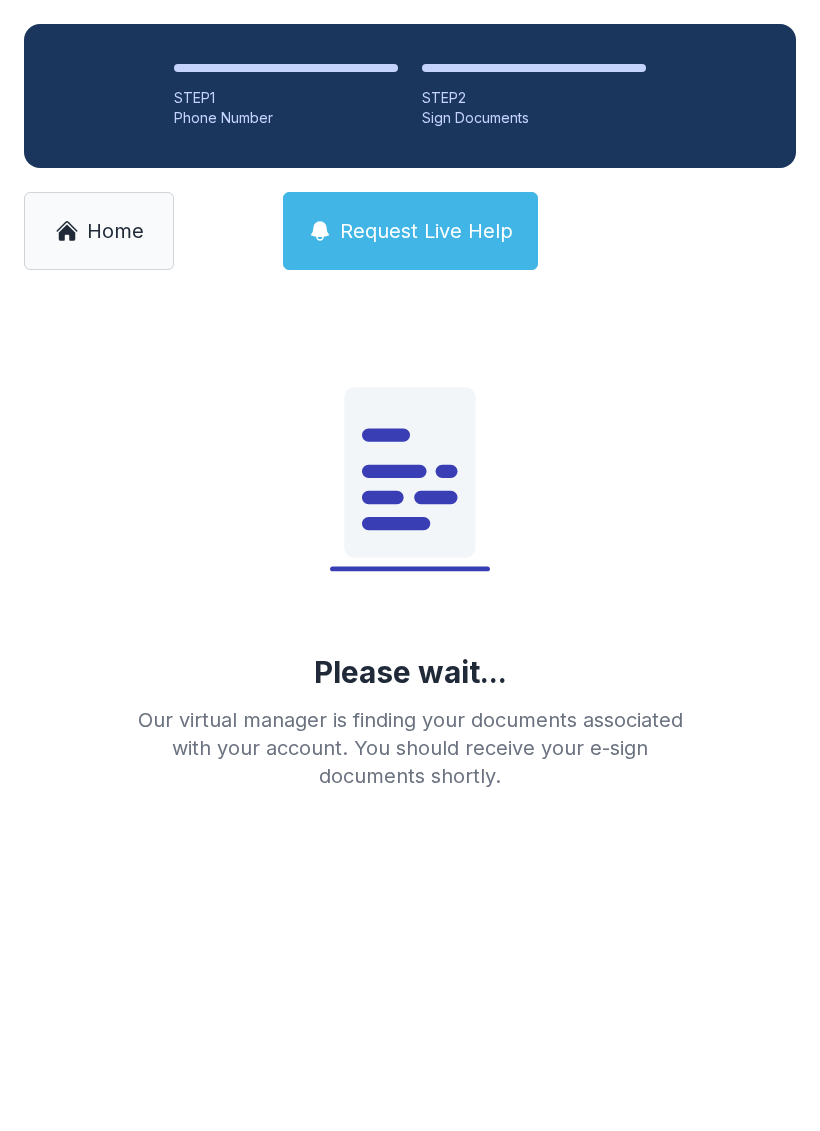 click on "Home" at bounding box center [115, 231] 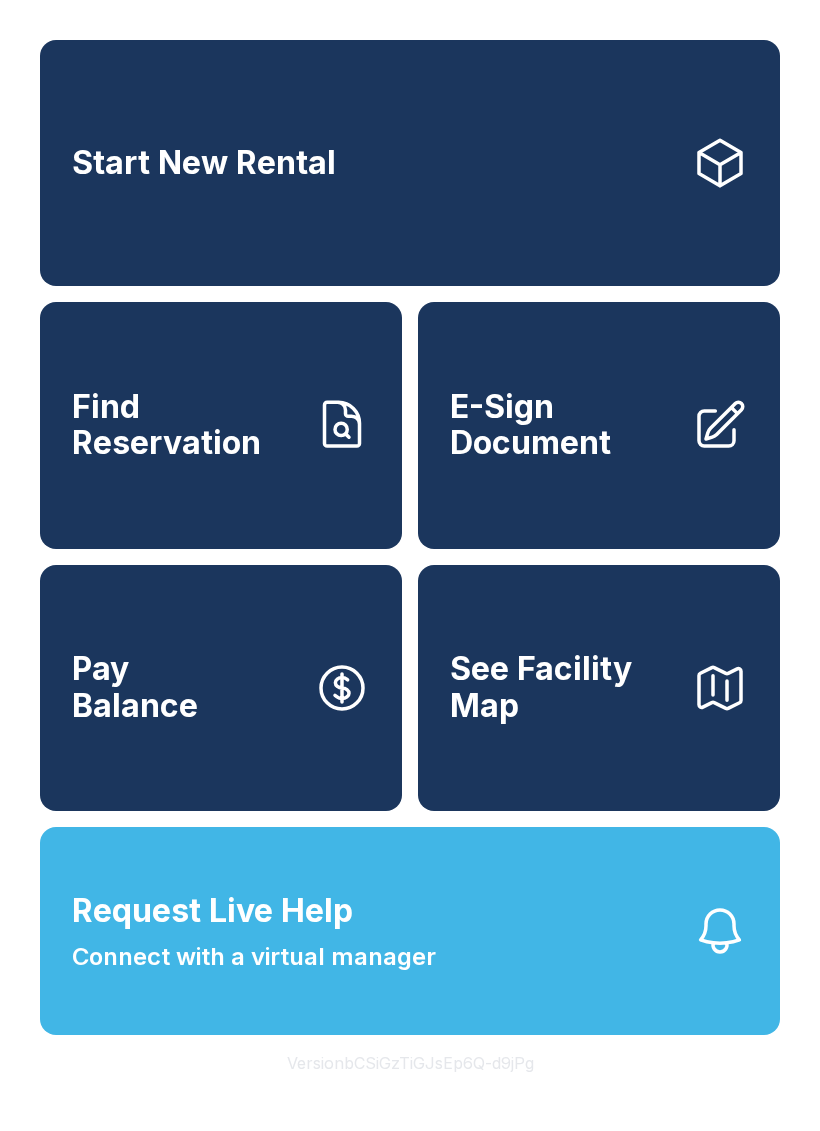 click on "E-Sign Document" at bounding box center [599, 425] 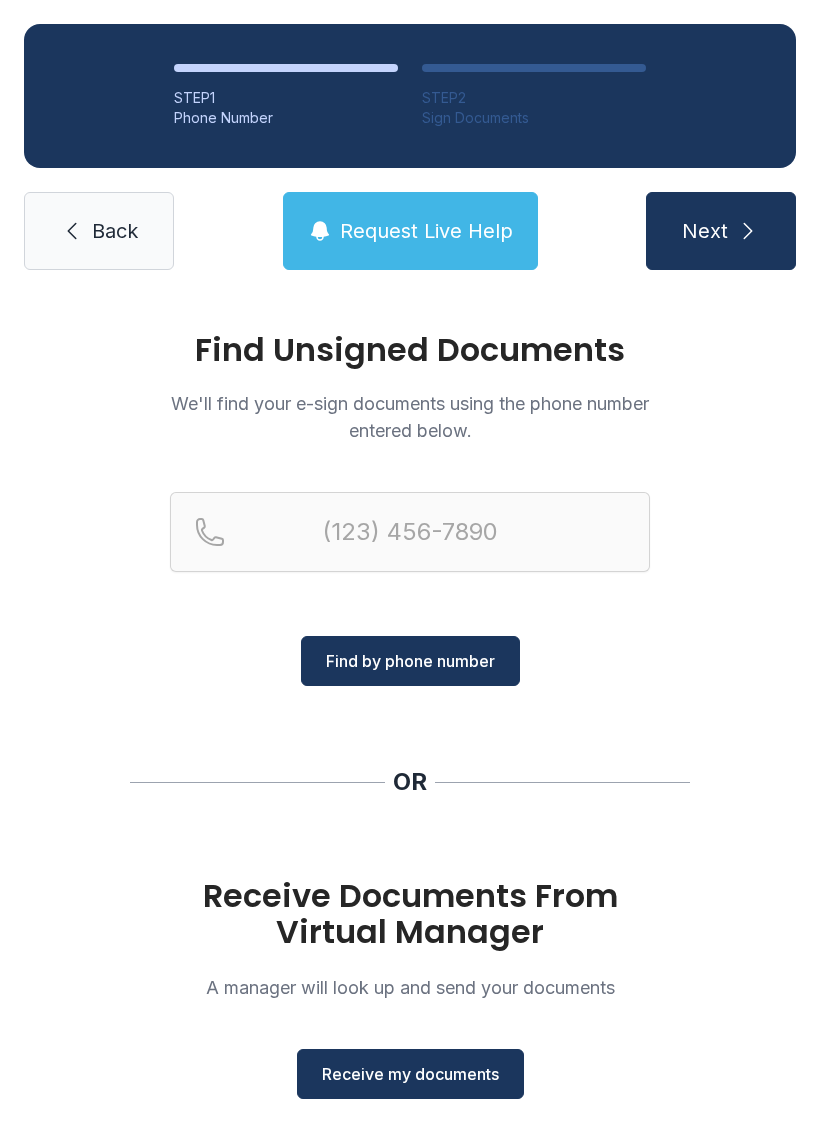 click on "Receive my documents" at bounding box center (410, 1074) 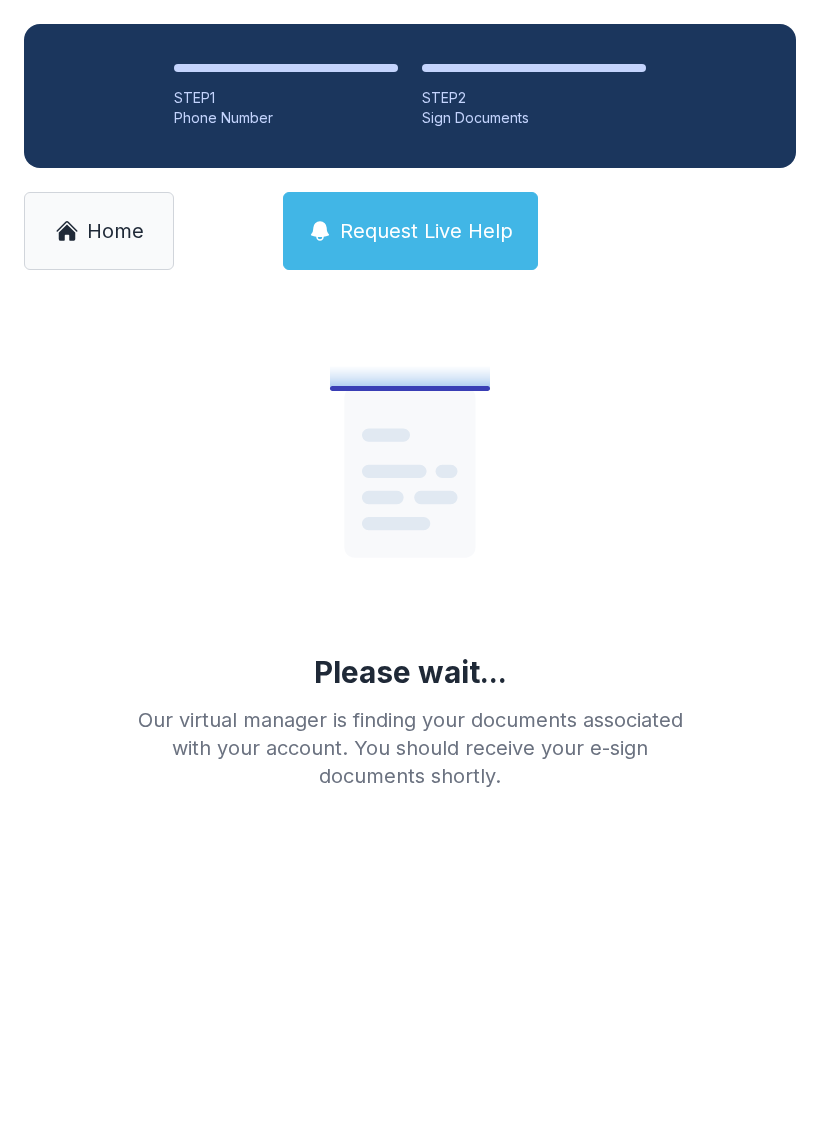 click on "Home" at bounding box center (115, 231) 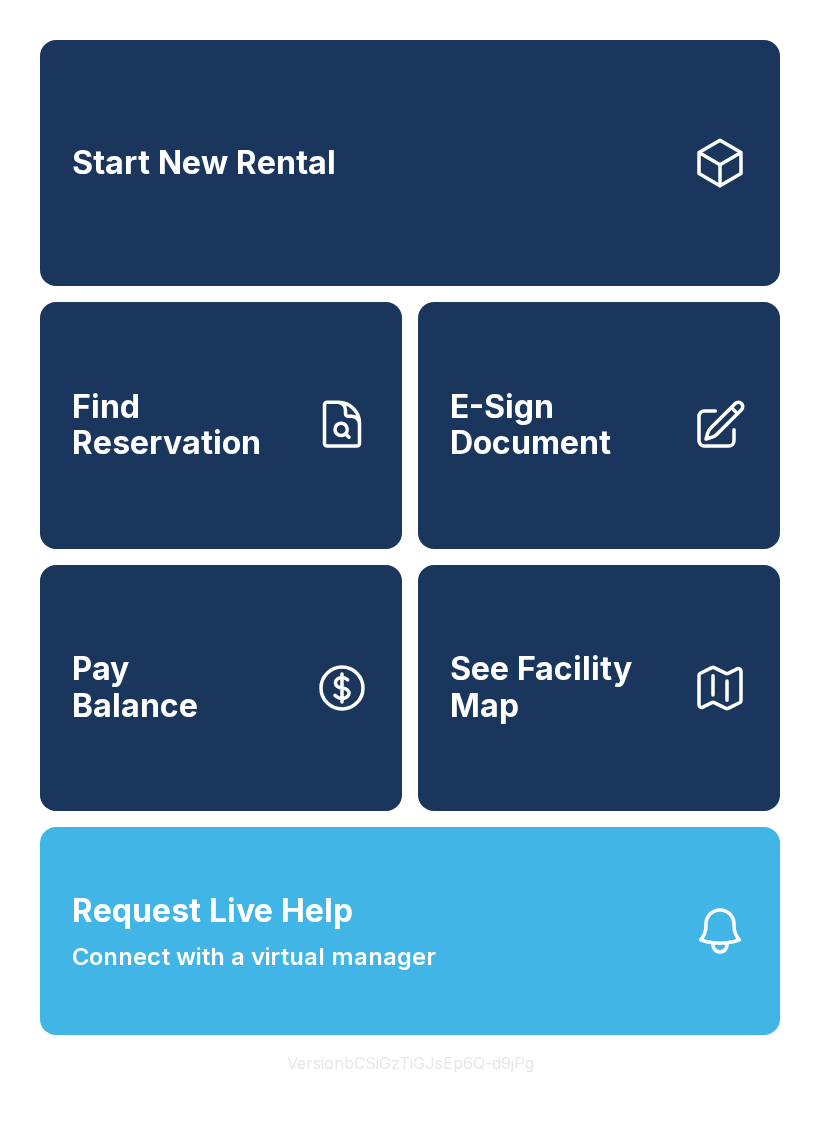 click on "E-Sign Document" at bounding box center (563, 425) 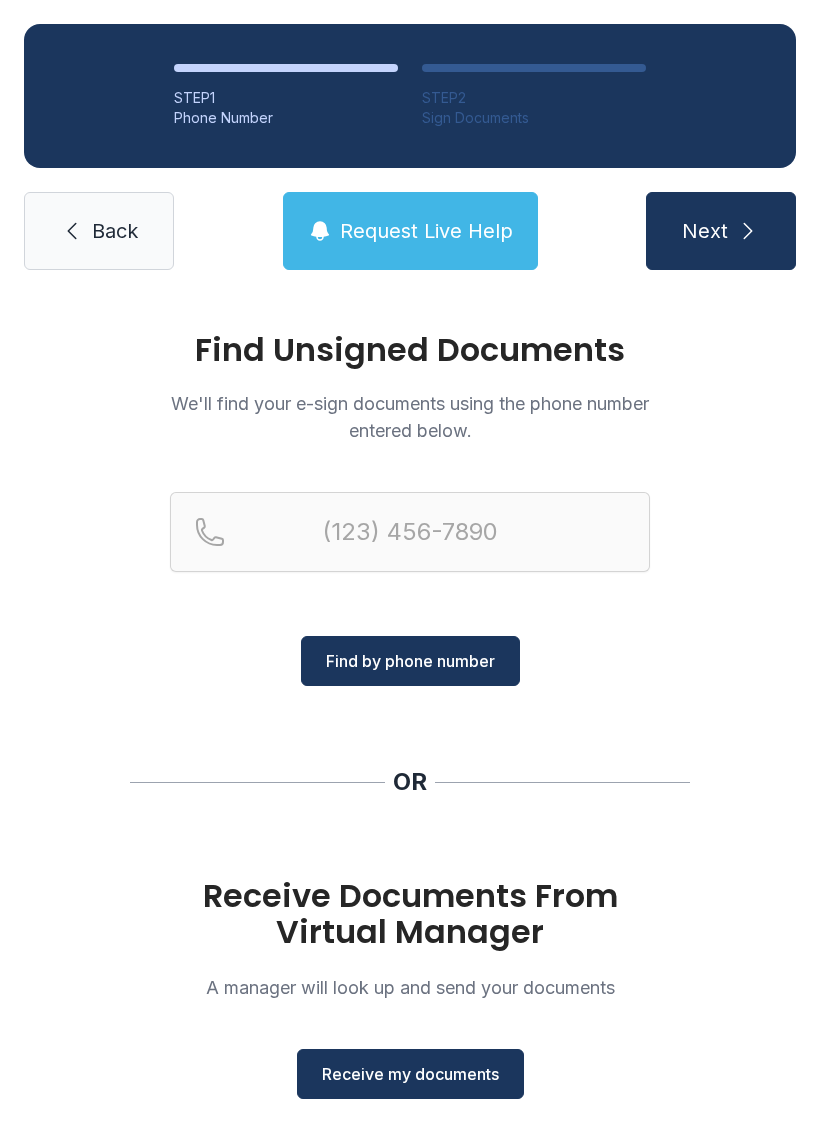 click on "Receive my documents" at bounding box center (410, 1074) 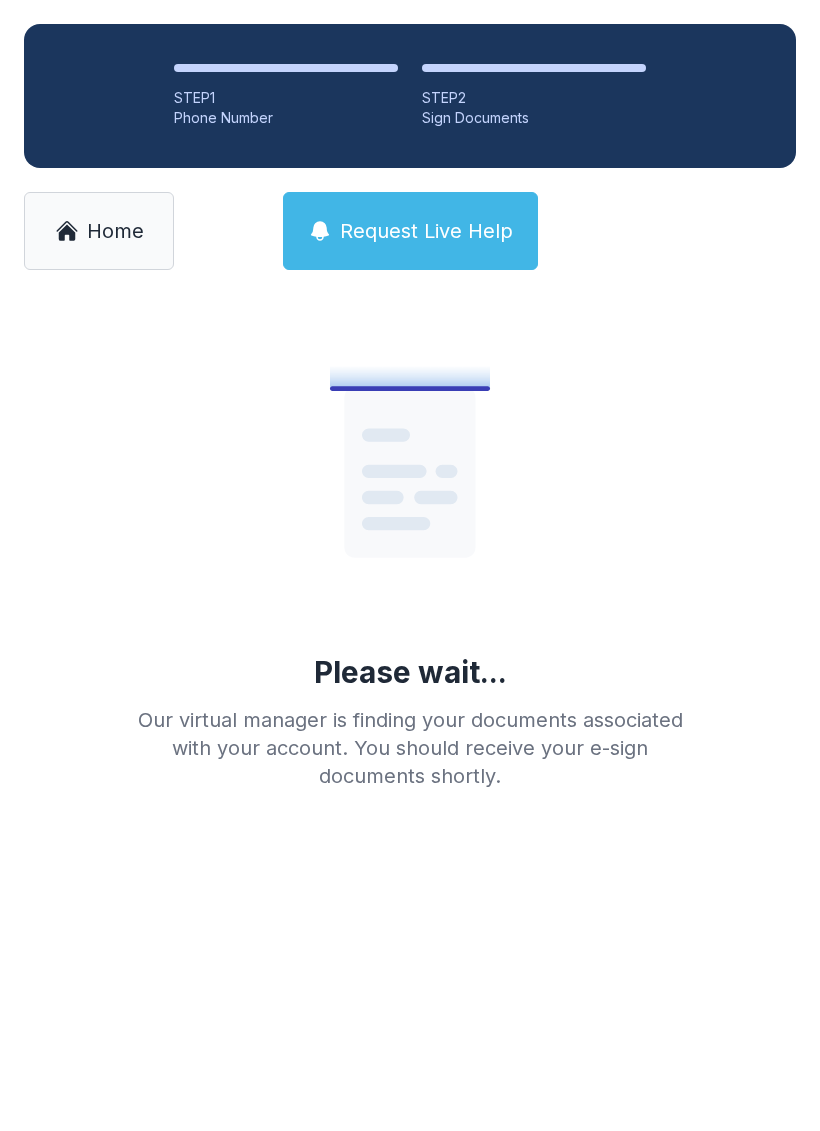 click on "Home" at bounding box center (115, 231) 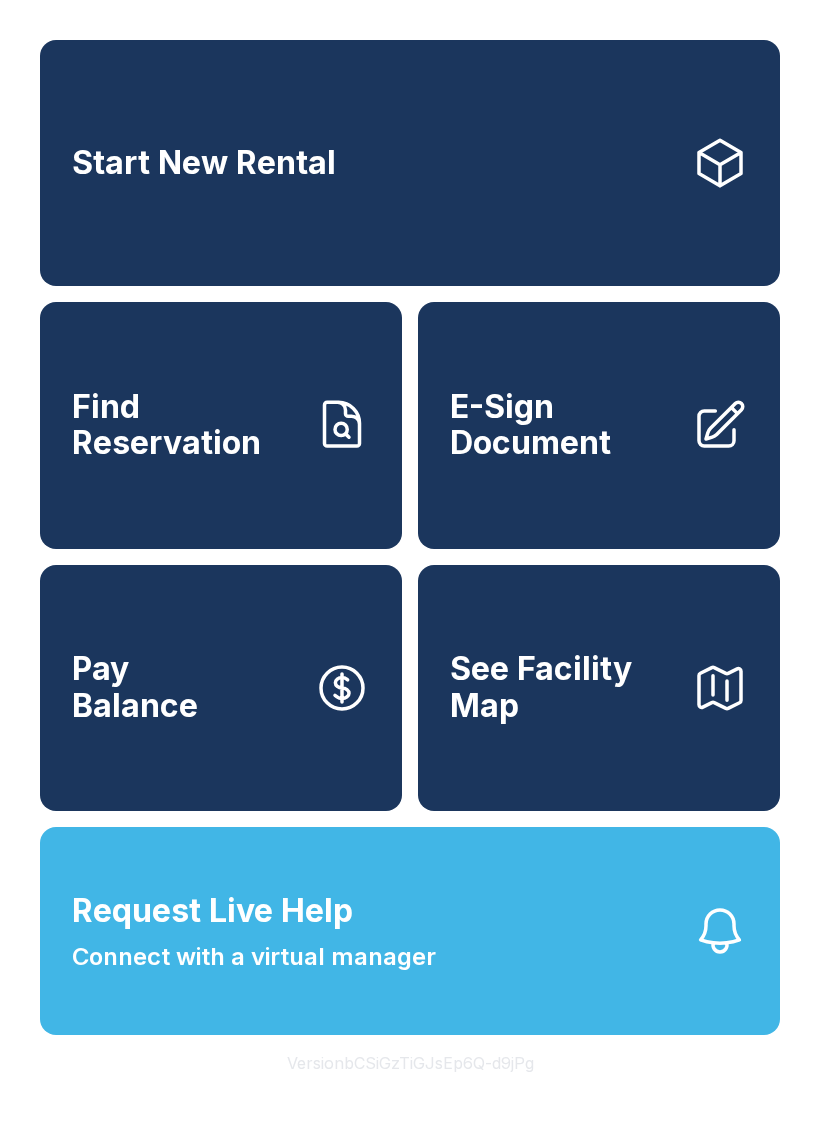 click on "E-Sign Document" at bounding box center [599, 425] 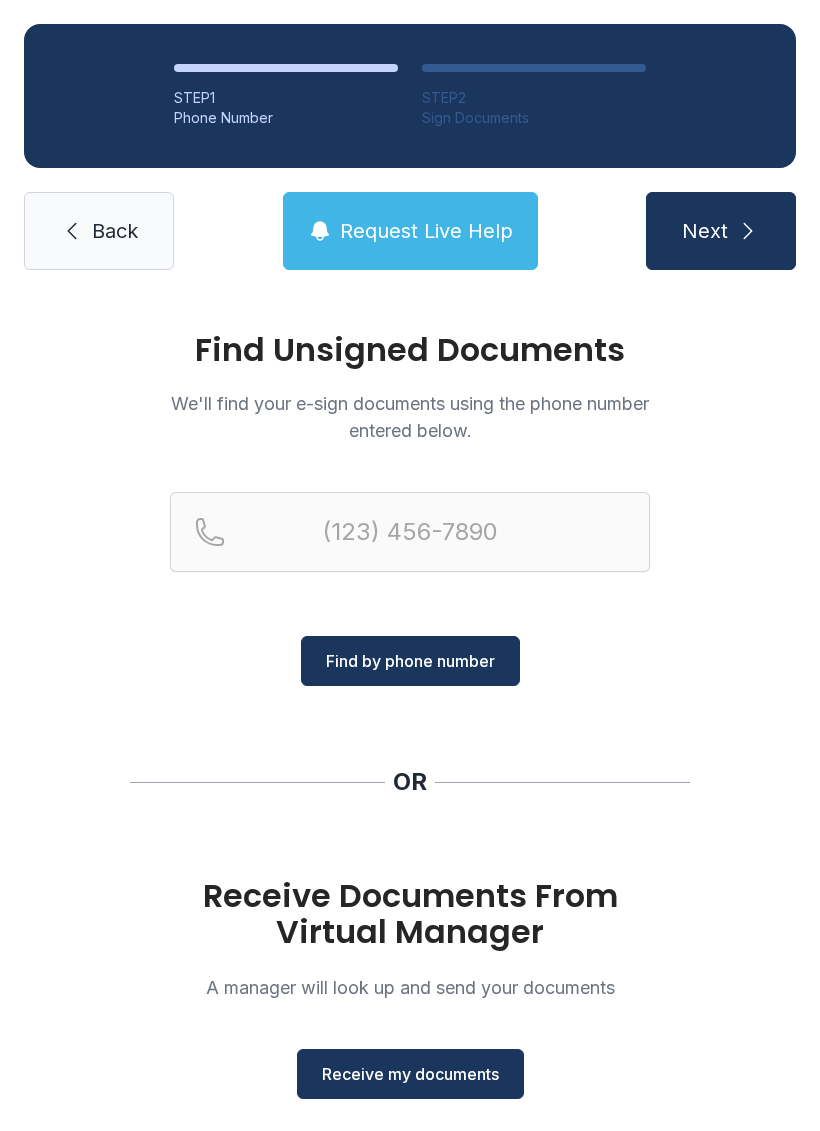 click on "Receive my documents" at bounding box center (410, 1074) 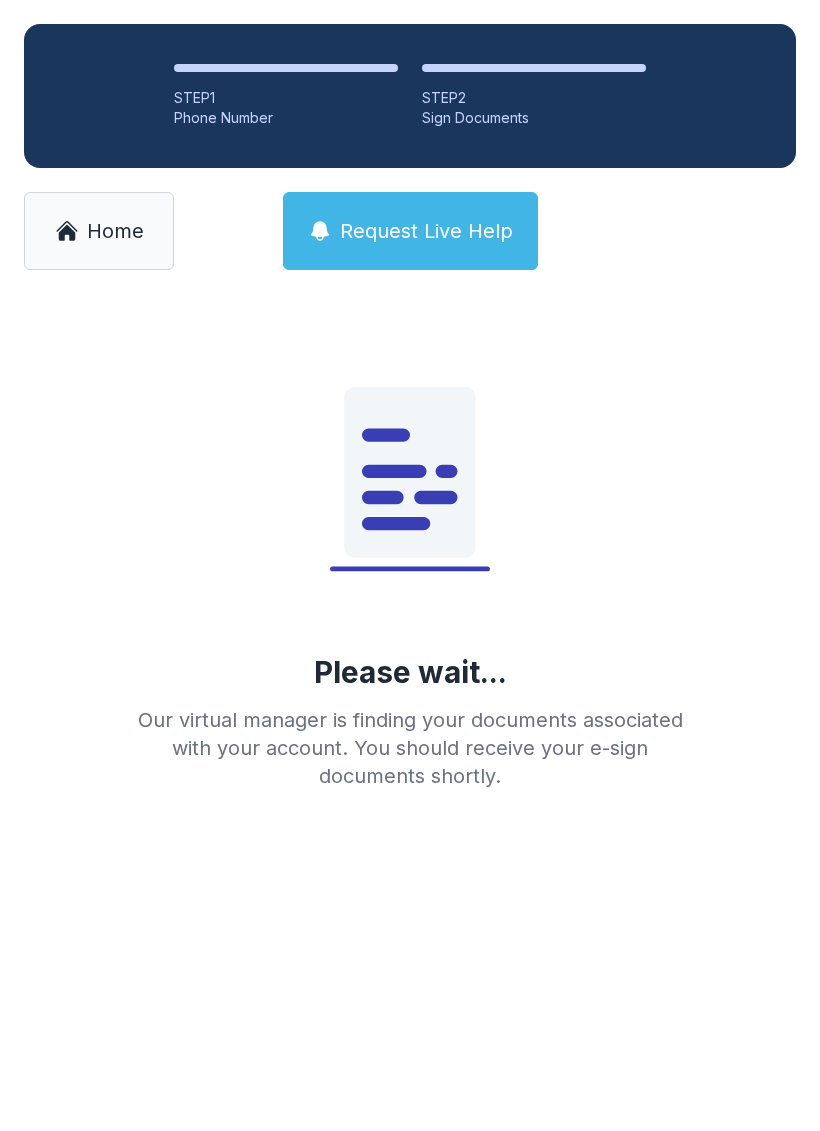 click on "Home" at bounding box center (99, 231) 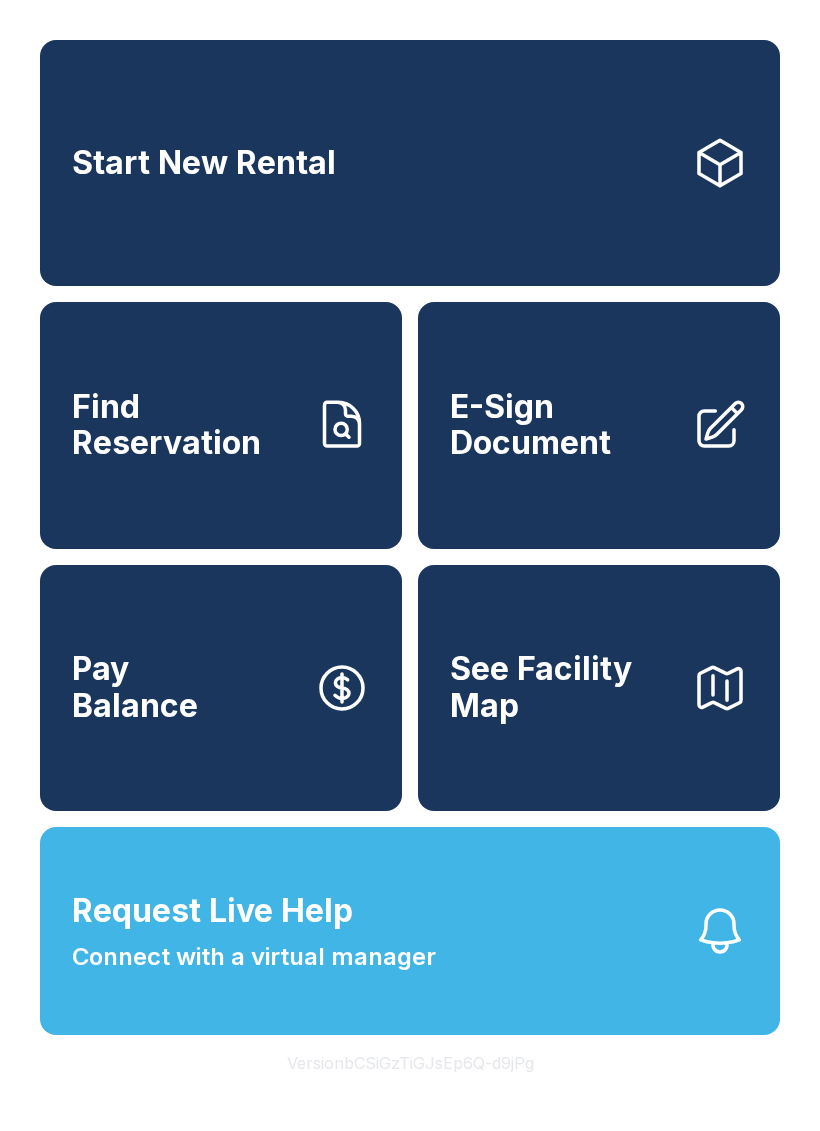click on "See Facility Map" at bounding box center (599, 688) 